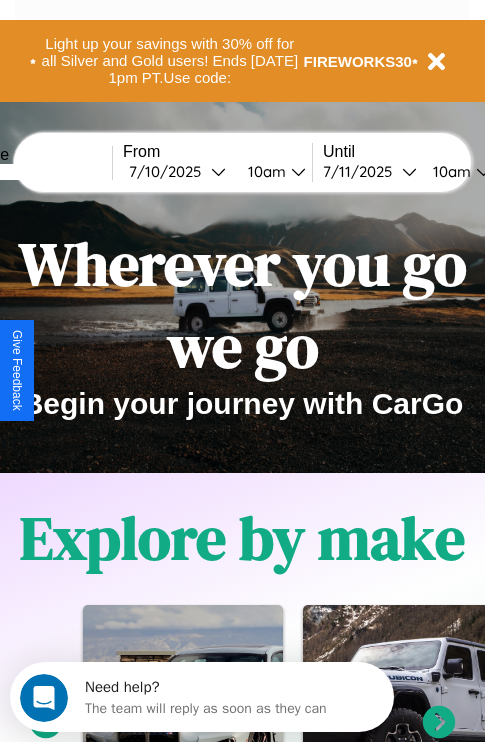 scroll, scrollTop: 0, scrollLeft: 0, axis: both 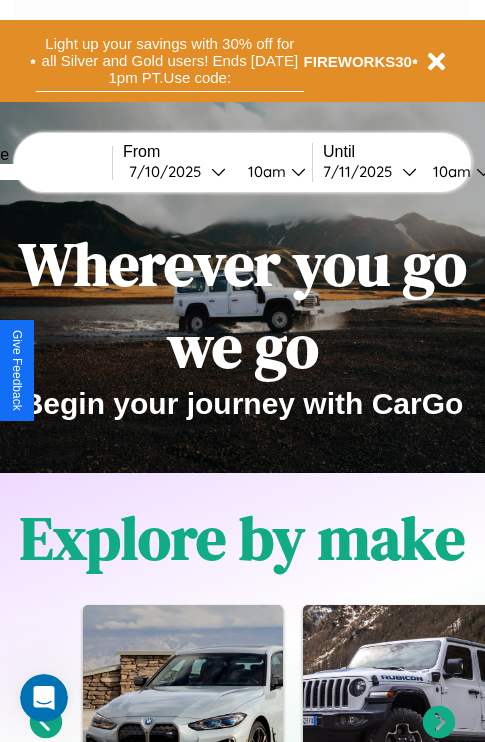 click on "Light up your savings with 30% off for all Silver and Gold users! Ends 8/1 at 1pm PT.  Use code:" at bounding box center (170, 61) 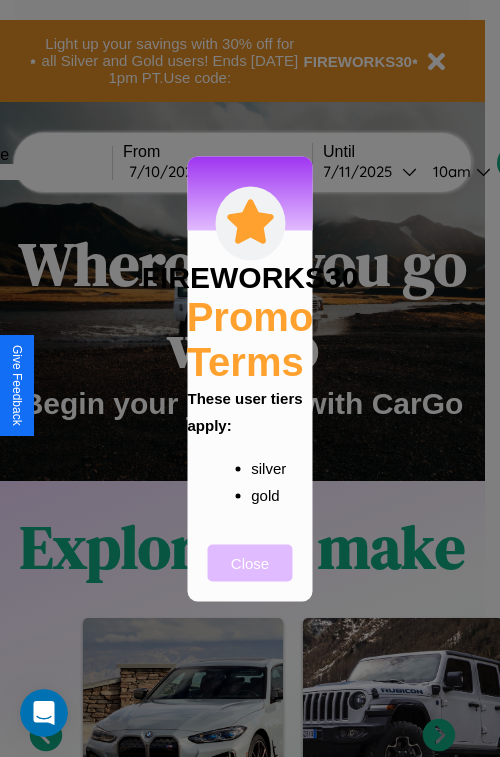 click on "Close" at bounding box center (250, 562) 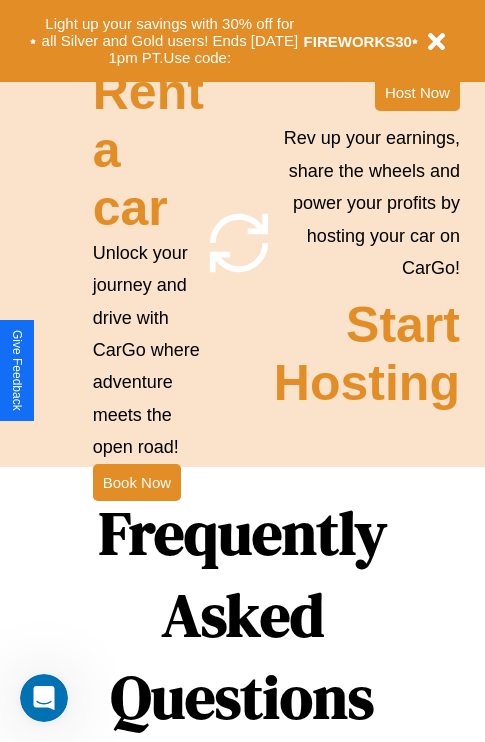 scroll, scrollTop: 1947, scrollLeft: 0, axis: vertical 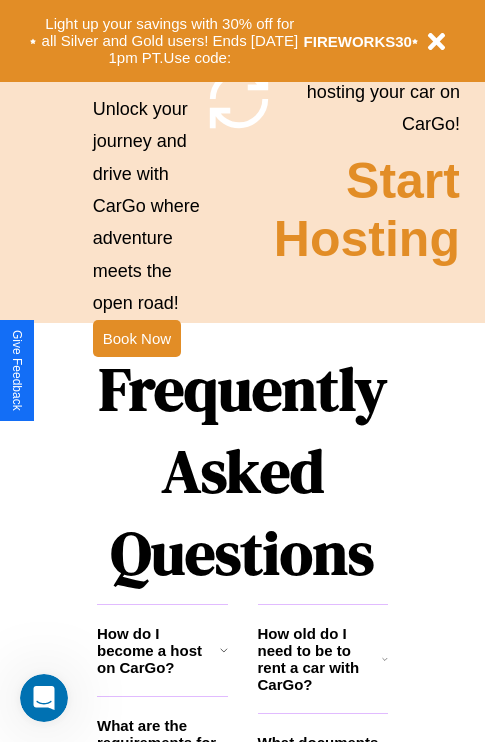 click on "Frequently Asked Questions" at bounding box center (242, 471) 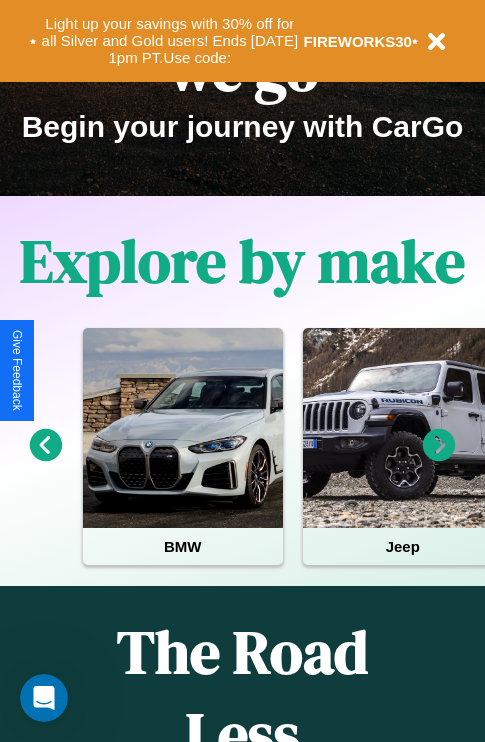 scroll, scrollTop: 0, scrollLeft: 0, axis: both 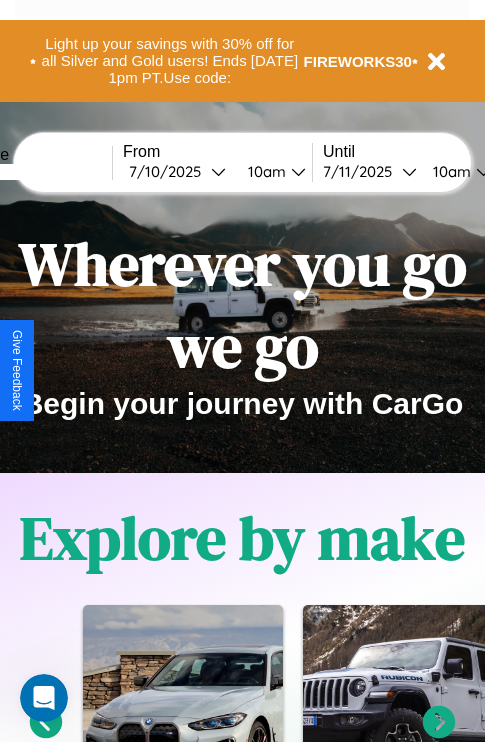 click at bounding box center [37, 172] 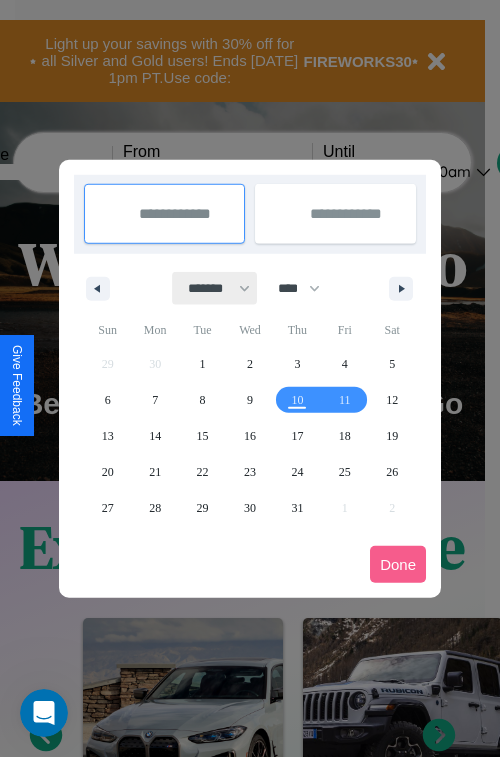 click on "******* ******** ***** ***** *** **** **** ****** ********* ******* ******** ********" at bounding box center [215, 288] 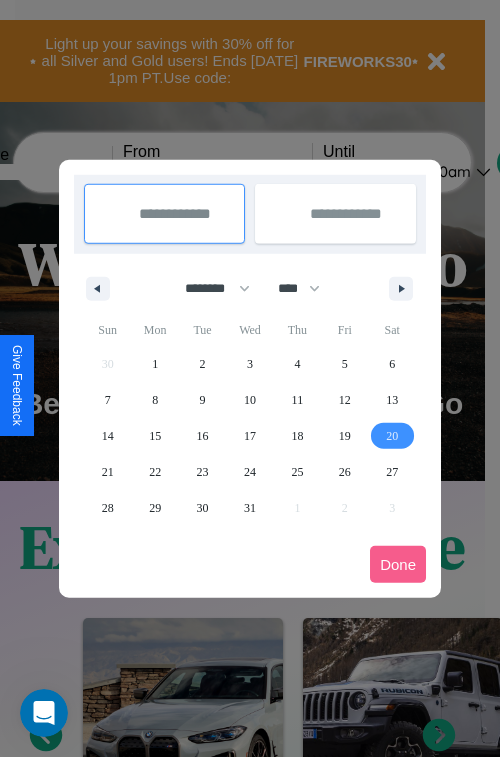 click on "20" at bounding box center (392, 436) 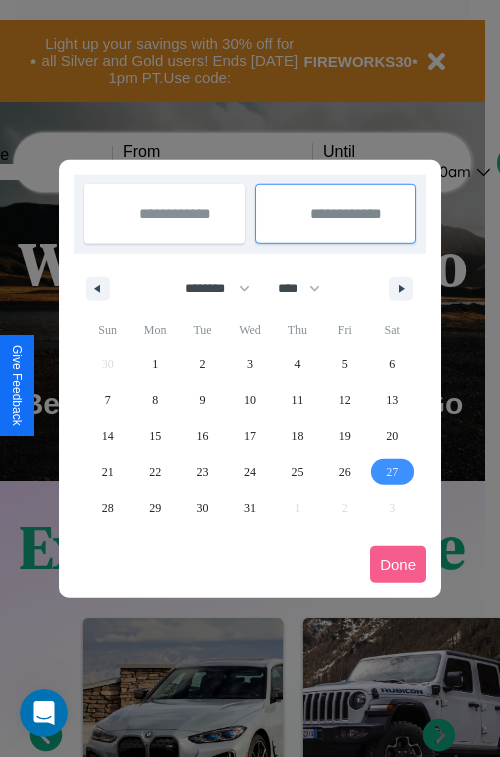 click on "27" at bounding box center (392, 472) 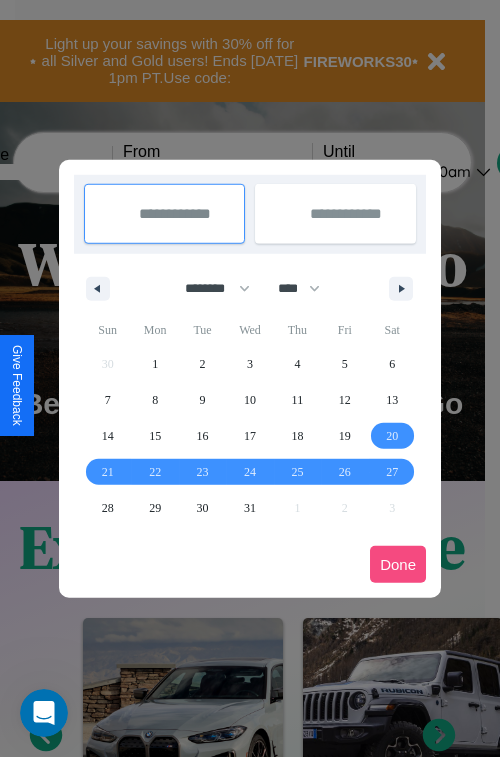 click on "Done" at bounding box center [398, 564] 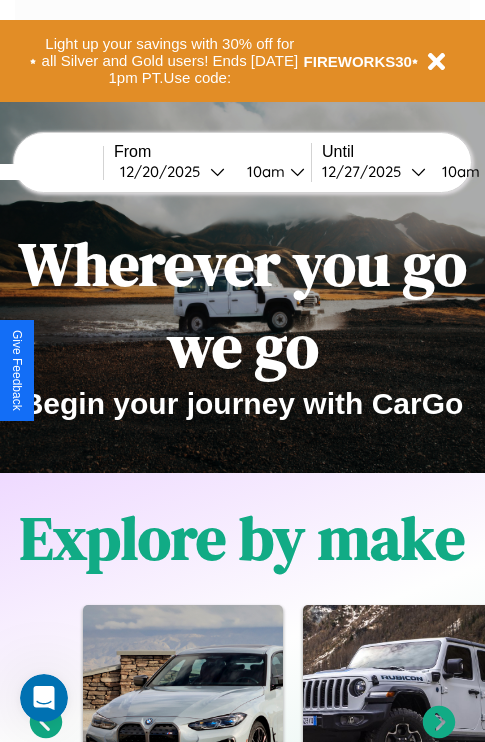 click on "10am" at bounding box center (263, 171) 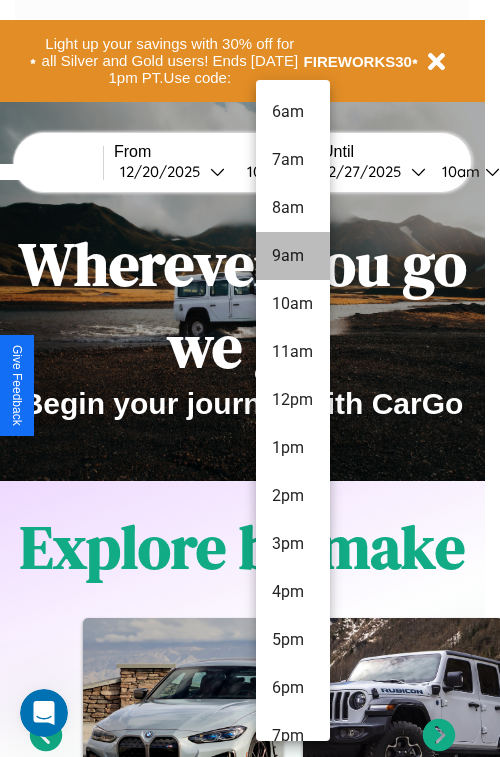 click on "9am" at bounding box center (293, 256) 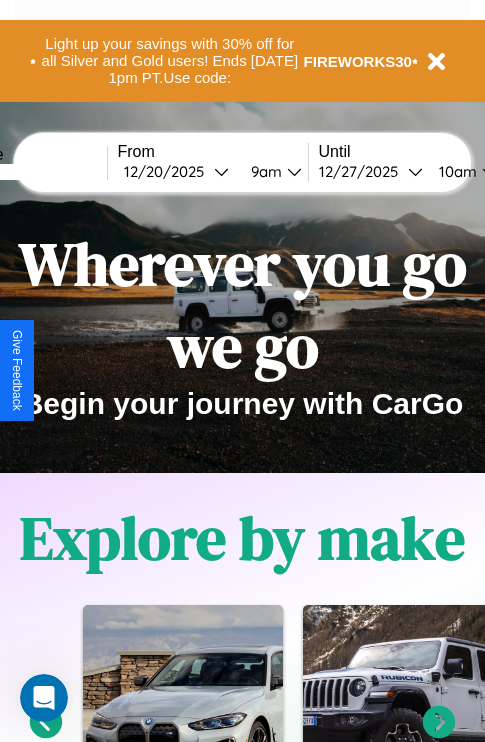 scroll, scrollTop: 0, scrollLeft: 80, axis: horizontal 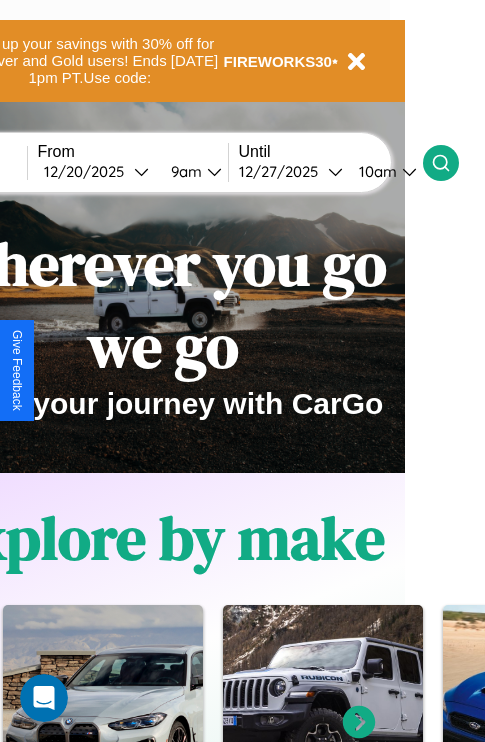 click 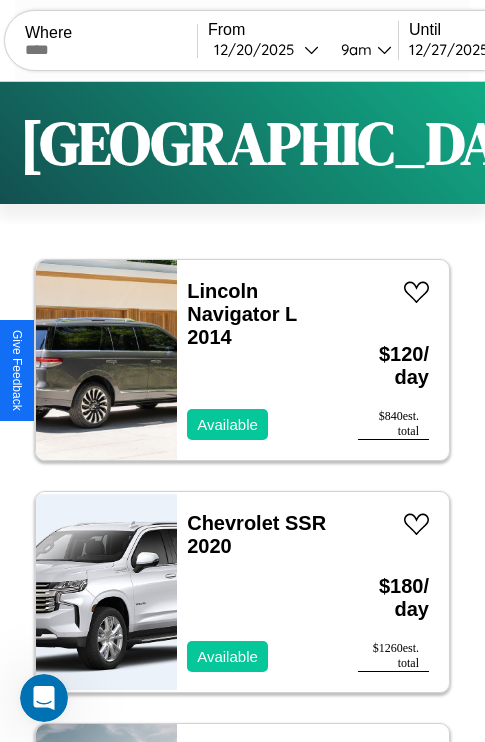 scroll, scrollTop: 95, scrollLeft: 0, axis: vertical 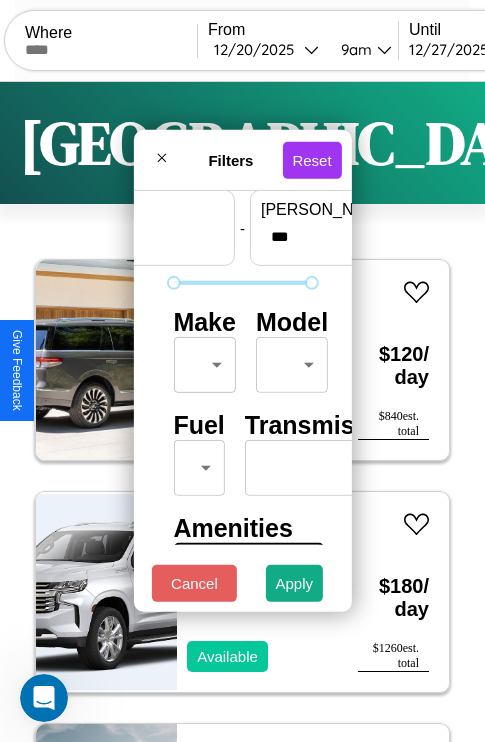 click on "CarGo Where From 12 / 20 / 2025 9am Until 12 / 27 / 2025 10am Become a Host Login Sign Up Vienna Filters 135  cars in this area These cars can be picked up in this city. Lincoln   Navigator L   2014 Available $ 120  / day $ 840  est. total Chevrolet   SSR   2020 Available $ 180  / day $ 1260  est. total Ford   CF7000   2022 Available $ 140  / day $ 980  est. total Ferrari   430 Scuderia   2019 Available $ 170  / day $ 1190  est. total Ferrari   488 Pista Spider   2014 Available $ 100  / day $ 700  est. total Lexus   LC   2014 Unavailable $ 170  / day $ 1190  est. total Lincoln   Navigator L   2024 Available $ 120  / day $ 840  est. total BMW   C Evolution   2021 Available $ 190  / day $ 1330  est. total Acura   ILX   2023 Unavailable $ 170  / day $ 1190  est. total Lexus   ES   2017 Unavailable $ 110  / day $ 770  est. total Mazda   GLC   2016 Available $ 200  / day $ 1400  est. total Jeep   Wagoneer   2023 Available $ 150  / day $ 1050  est. total Acura   CL   2017 Available $ 40  / day $ 280  est. total Kia" at bounding box center (242, 412) 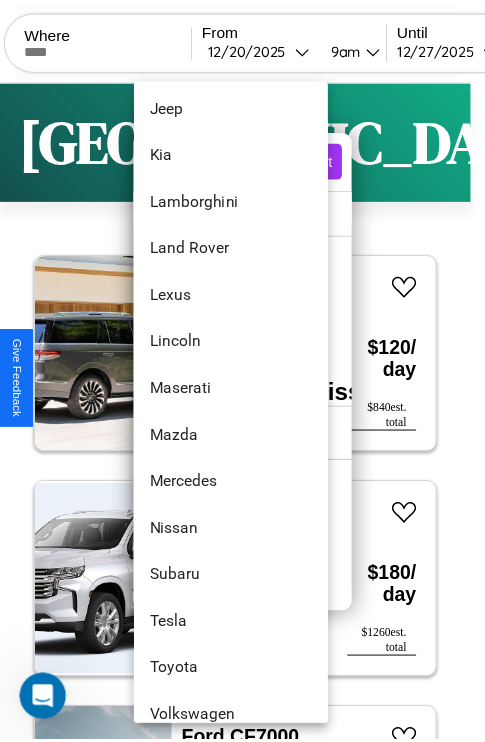scroll, scrollTop: 1083, scrollLeft: 0, axis: vertical 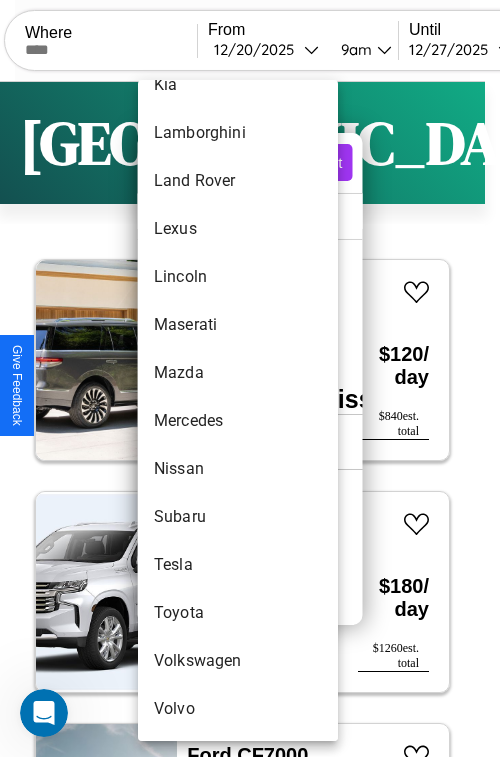 click on "Mercedes" at bounding box center [238, 421] 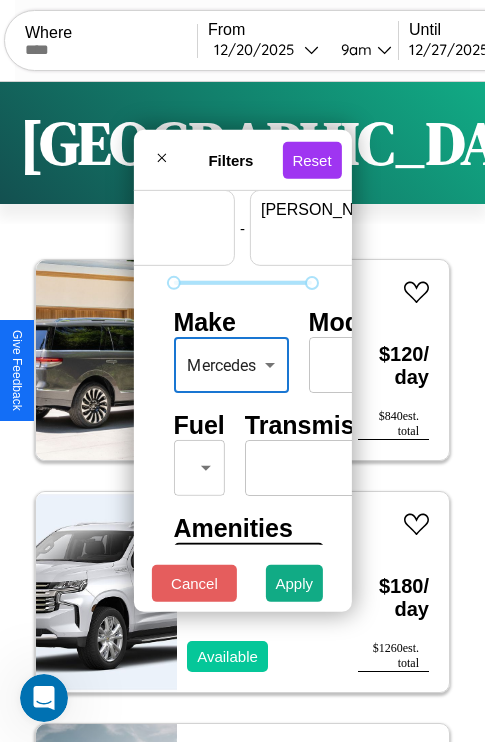 scroll, scrollTop: 59, scrollLeft: 124, axis: both 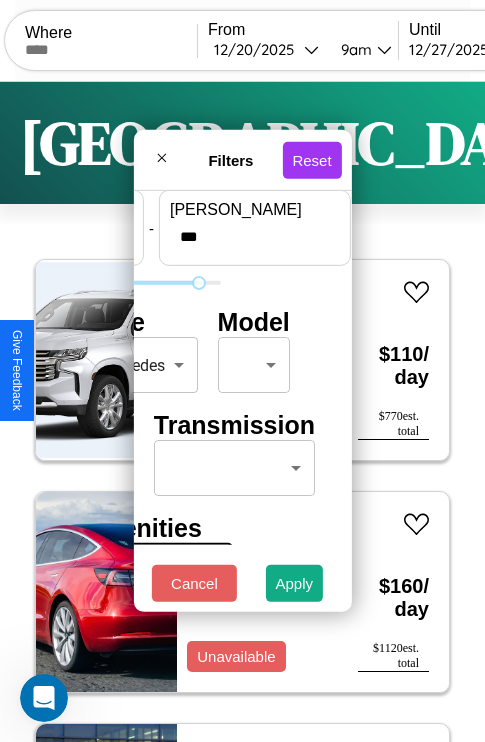 type on "***" 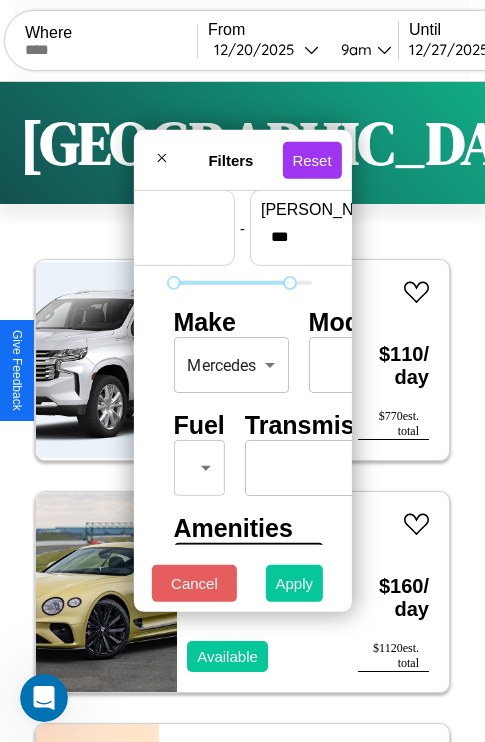 type on "*" 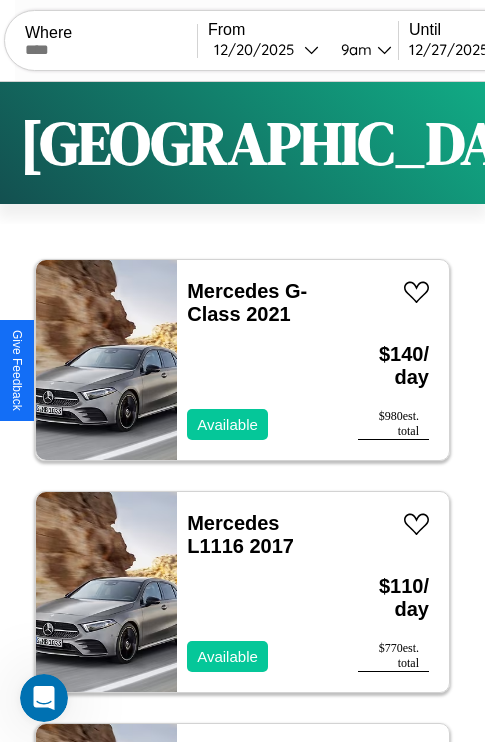 scroll, scrollTop: 89, scrollLeft: 0, axis: vertical 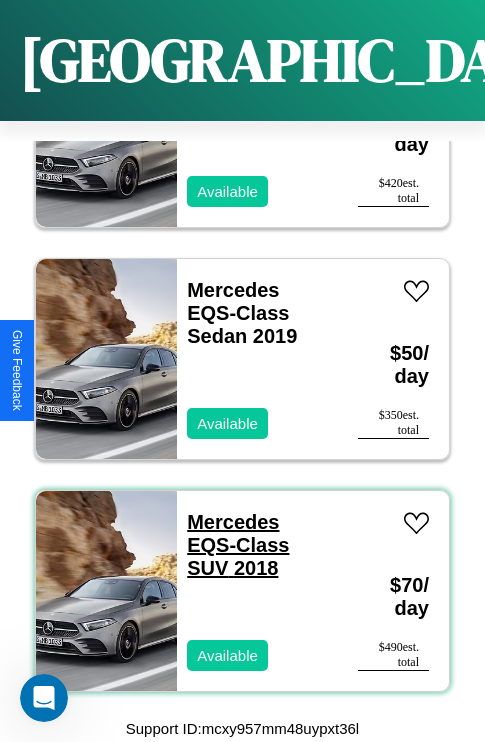 click on "Mercedes   EQS-Class SUV   2018" at bounding box center (238, 545) 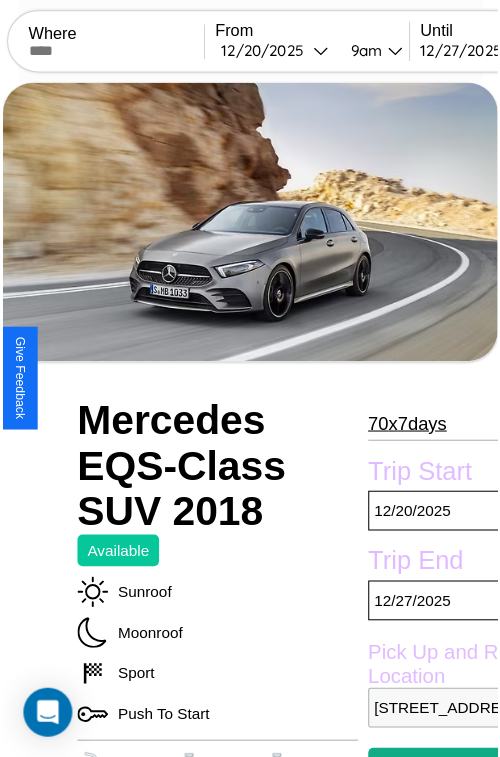 scroll, scrollTop: 129, scrollLeft: 88, axis: both 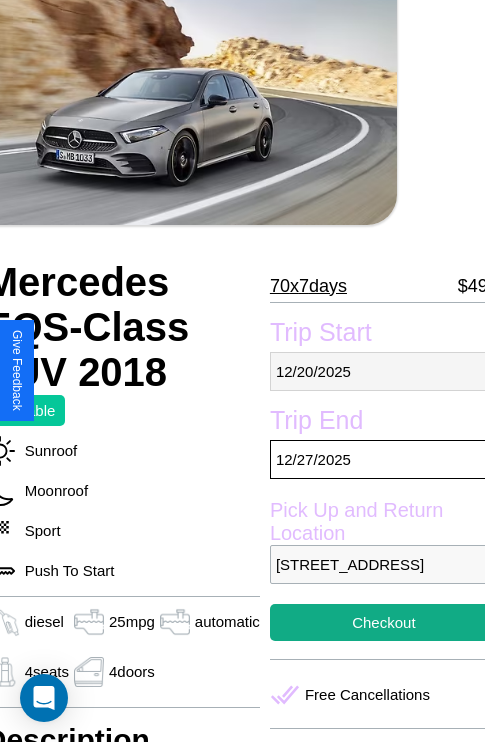 click on "[DATE]" at bounding box center [384, 371] 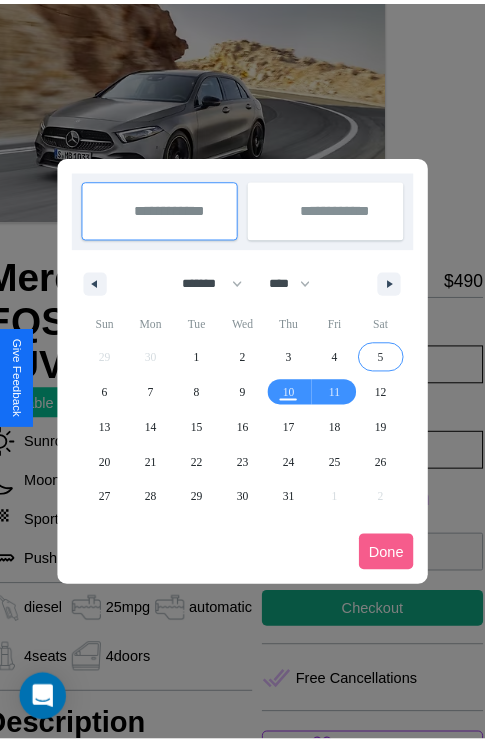 scroll, scrollTop: 0, scrollLeft: 88, axis: horizontal 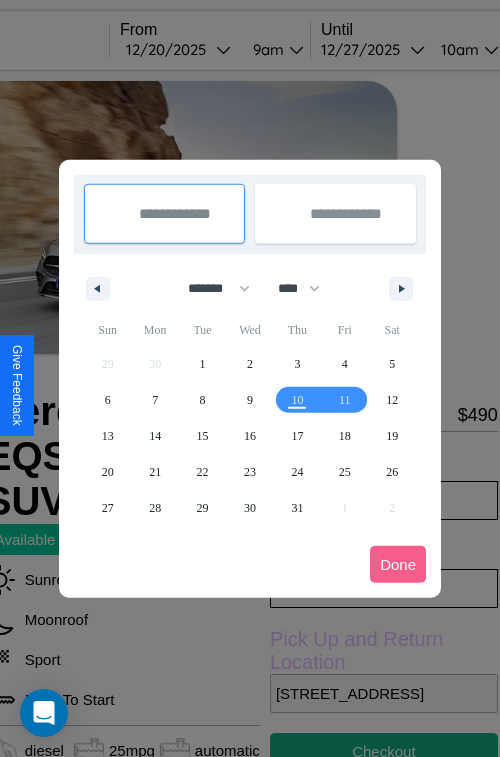 click at bounding box center (250, 378) 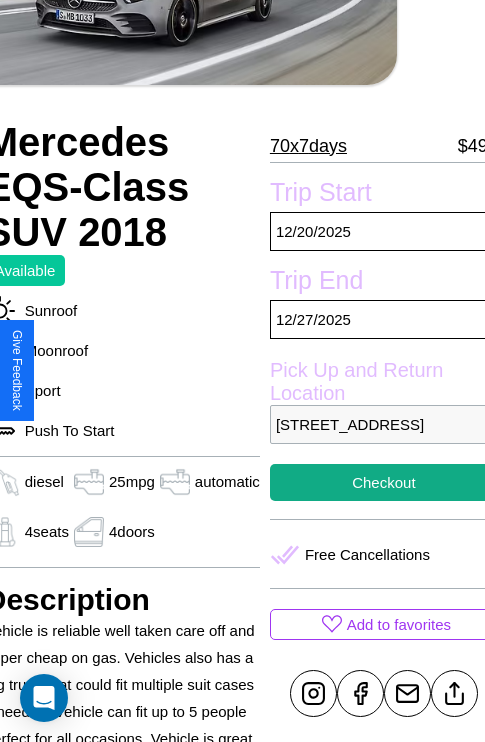 scroll, scrollTop: 407, scrollLeft: 88, axis: both 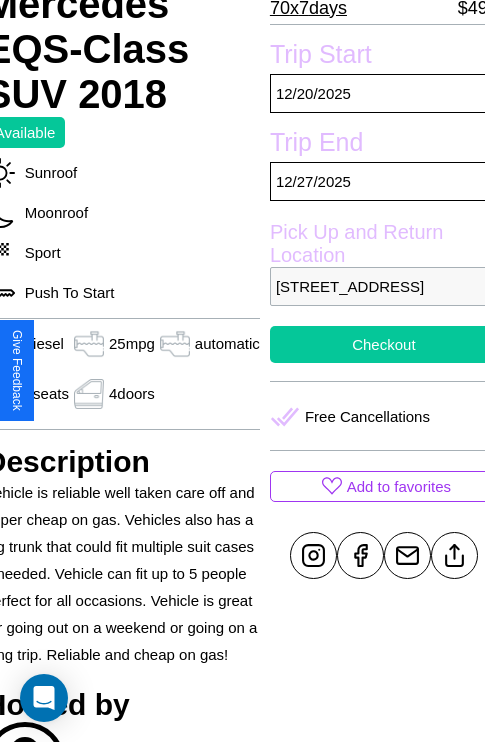 click on "Checkout" at bounding box center (384, 344) 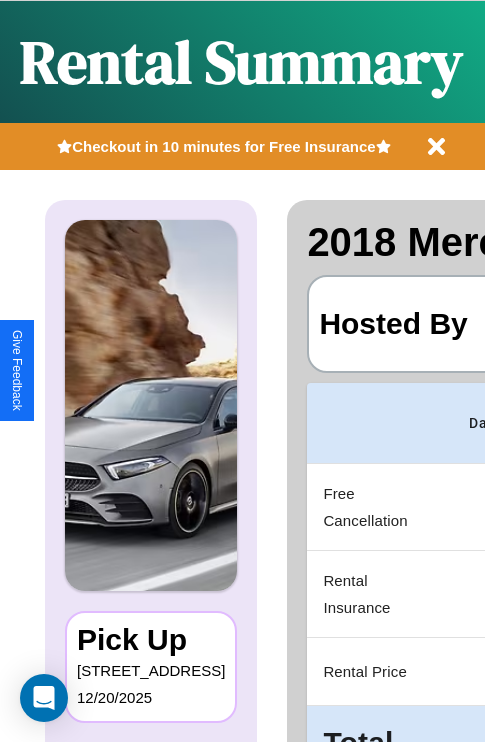 scroll, scrollTop: 0, scrollLeft: 383, axis: horizontal 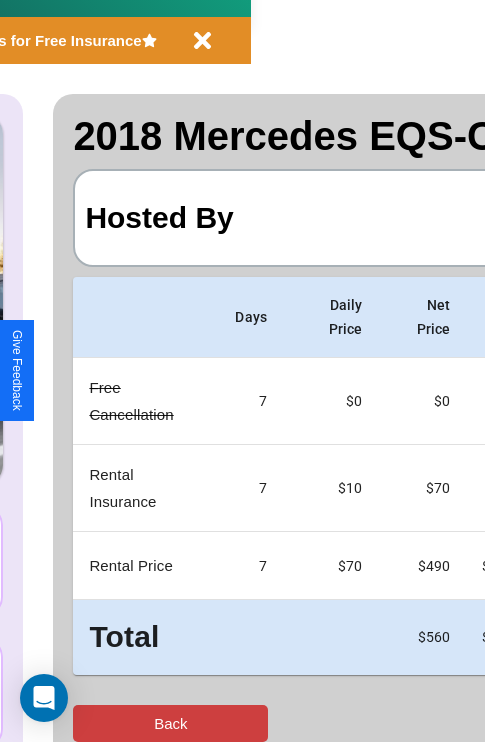 click on "Back" at bounding box center (170, 723) 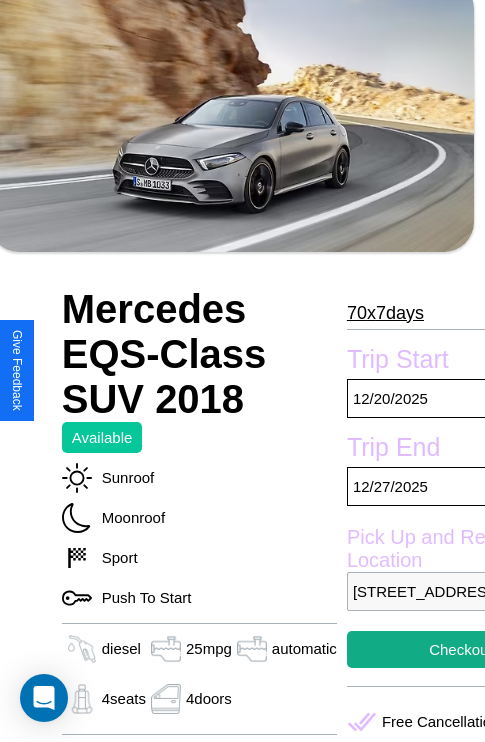 scroll, scrollTop: 618, scrollLeft: 68, axis: both 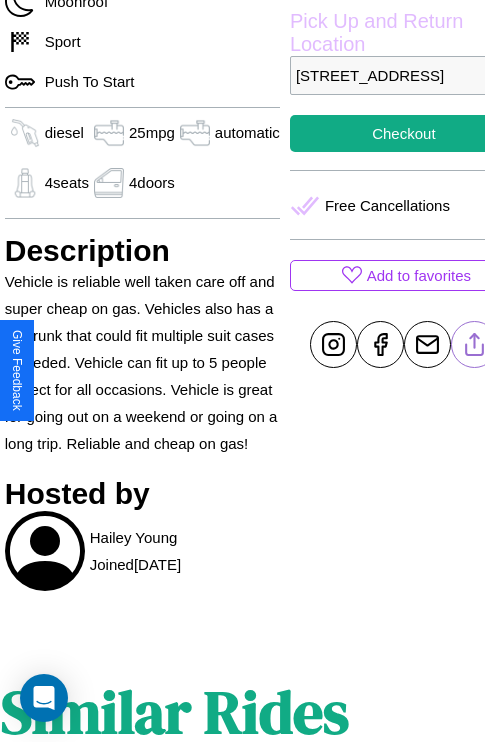 click 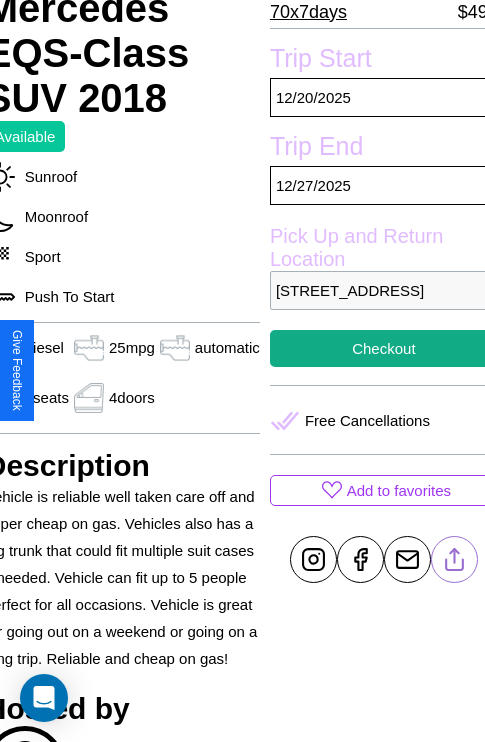 scroll, scrollTop: 407, scrollLeft: 88, axis: both 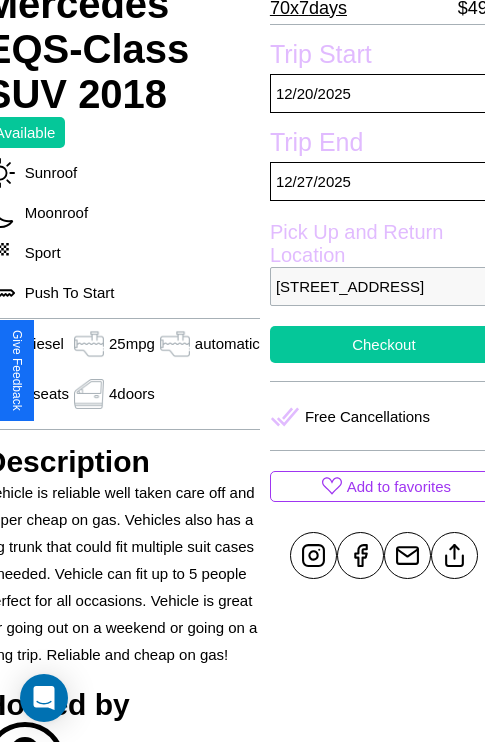 click on "Checkout" at bounding box center (384, 344) 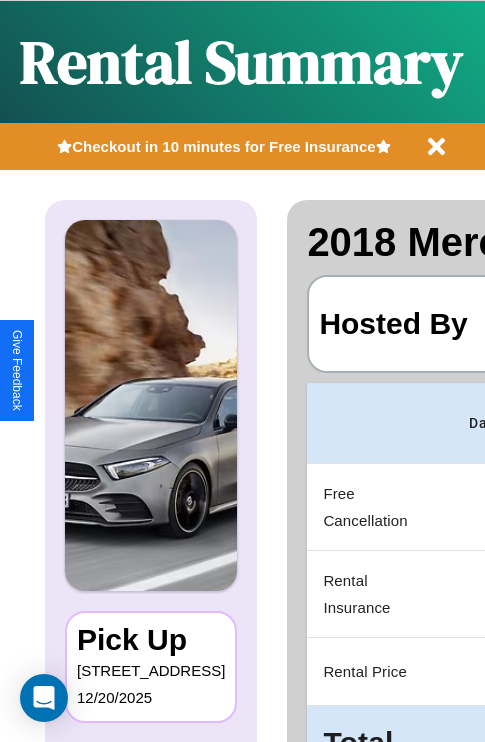 scroll, scrollTop: 0, scrollLeft: 383, axis: horizontal 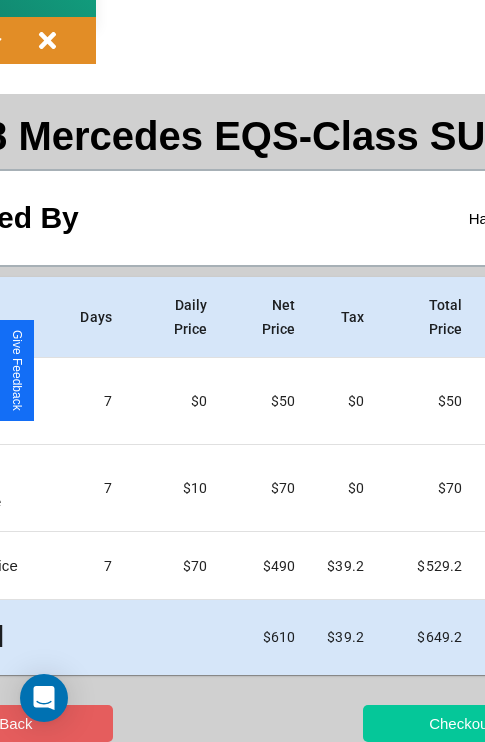 click on "Checkout" at bounding box center [460, 723] 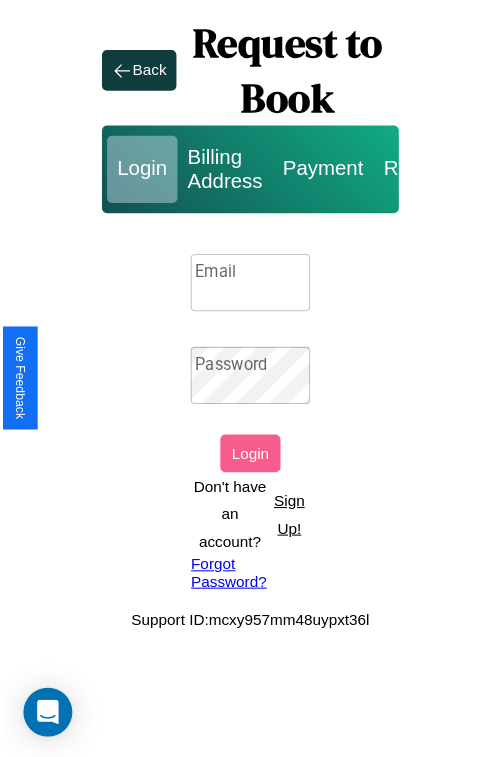 scroll, scrollTop: 0, scrollLeft: 0, axis: both 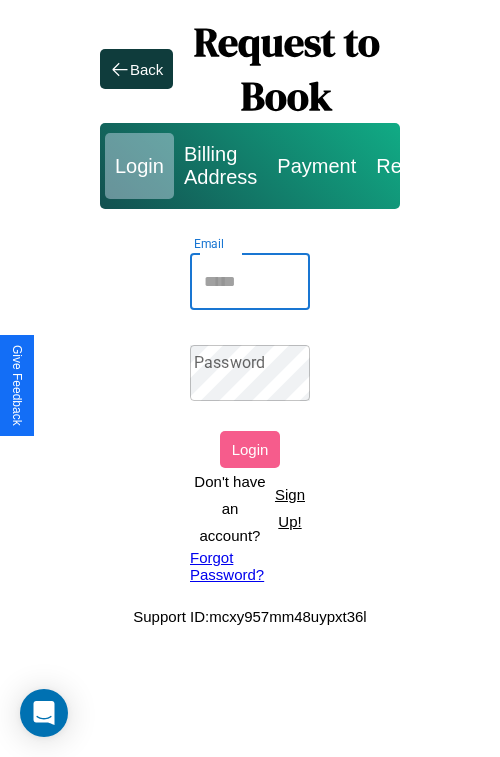 click on "Email" at bounding box center [250, 282] 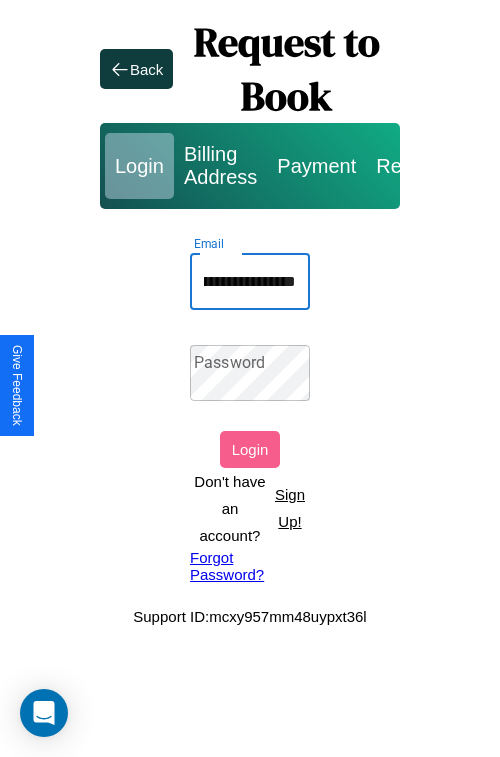 scroll, scrollTop: 0, scrollLeft: 97, axis: horizontal 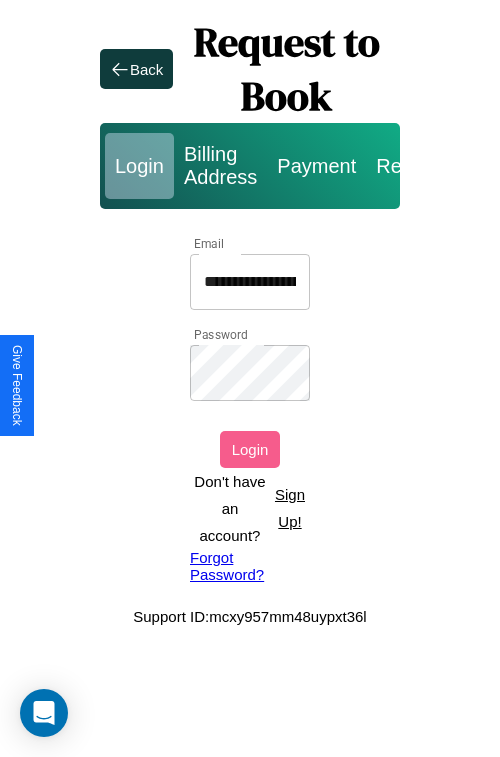 click on "Login" at bounding box center [250, 449] 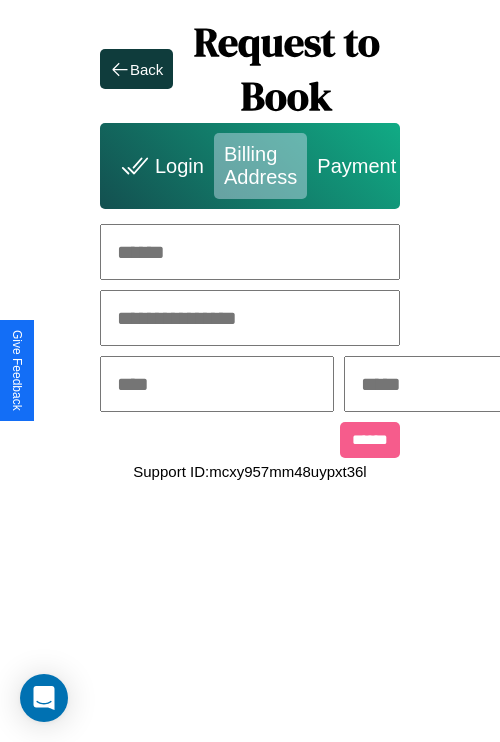 click at bounding box center (250, 252) 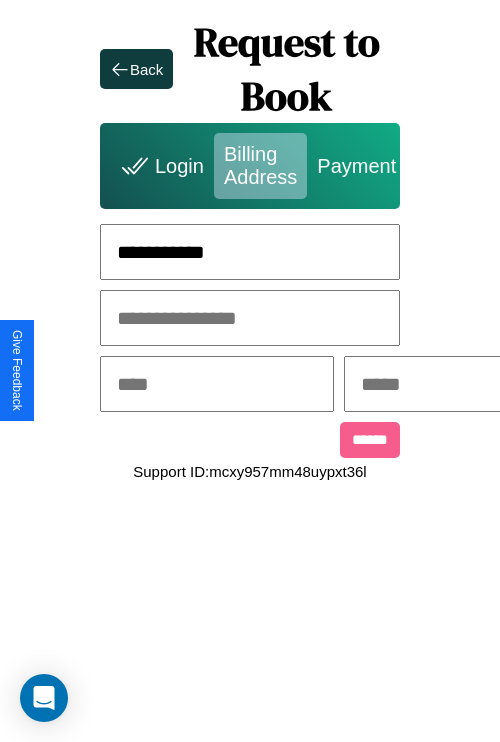 type on "**********" 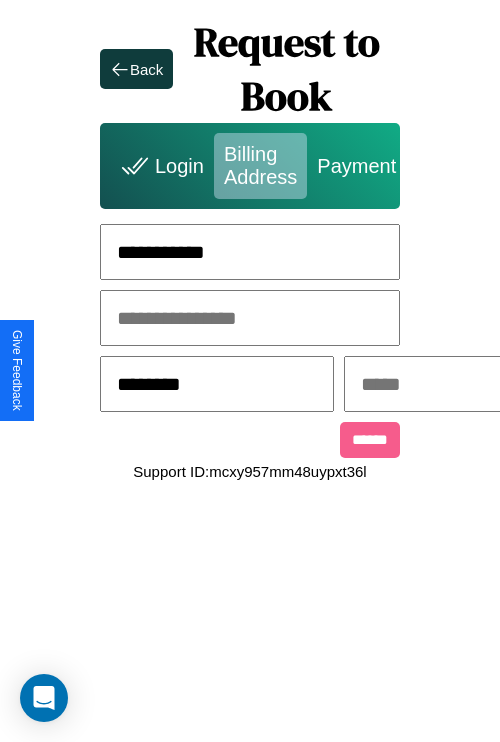 type on "********" 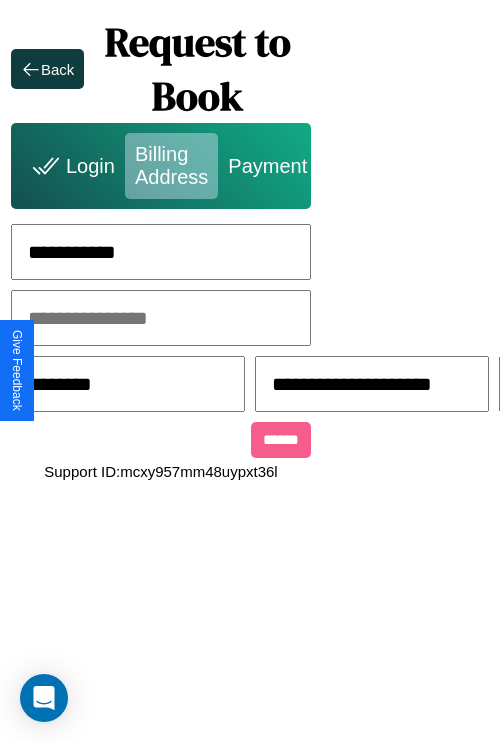 scroll, scrollTop: 0, scrollLeft: 517, axis: horizontal 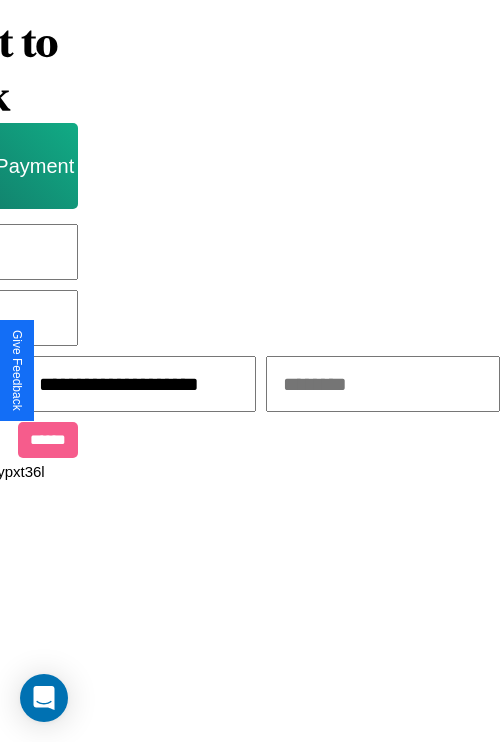 type on "**********" 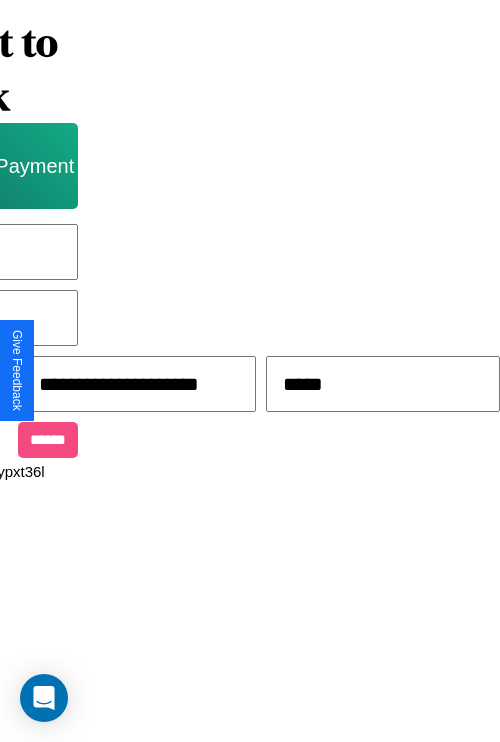 type on "*****" 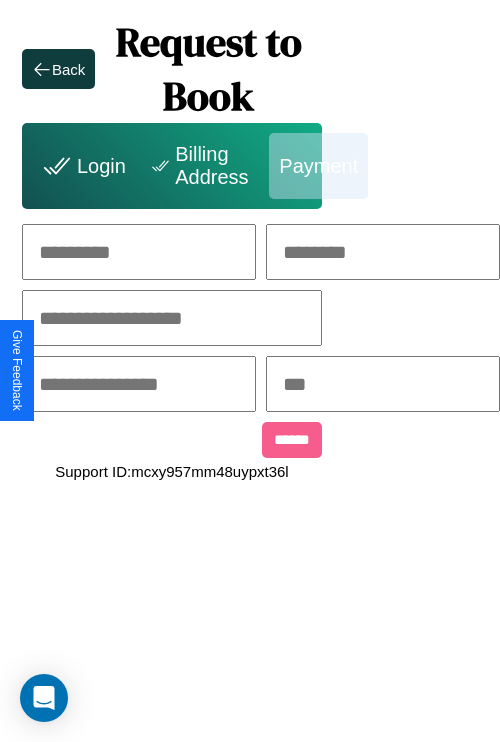 scroll, scrollTop: 0, scrollLeft: 208, axis: horizontal 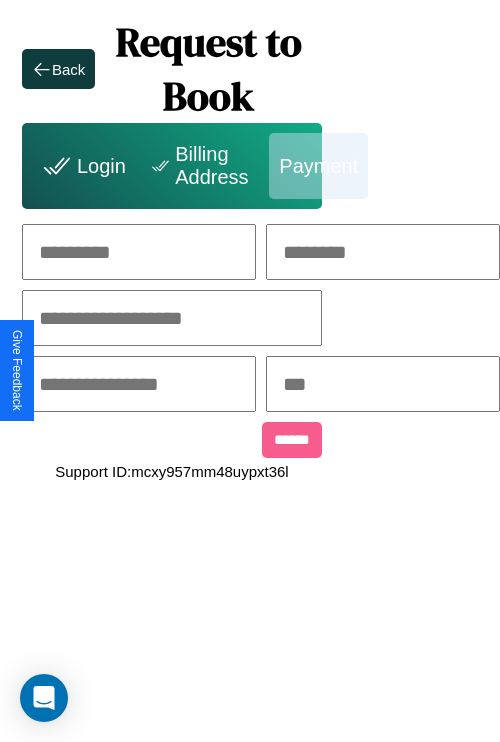 click at bounding box center (139, 252) 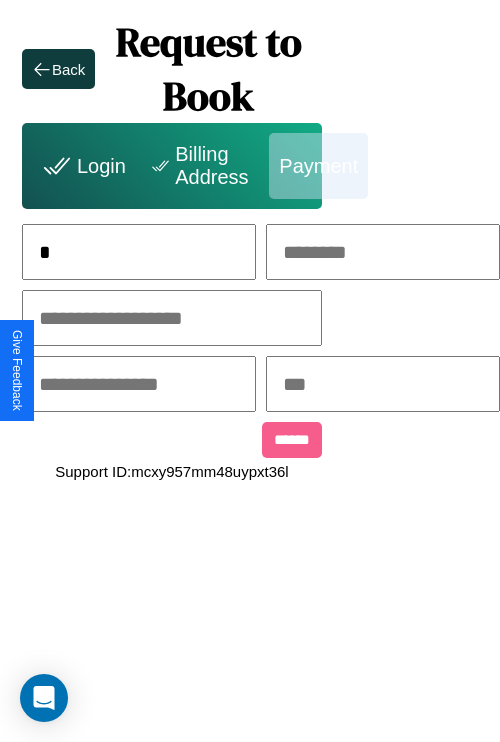 scroll, scrollTop: 0, scrollLeft: 129, axis: horizontal 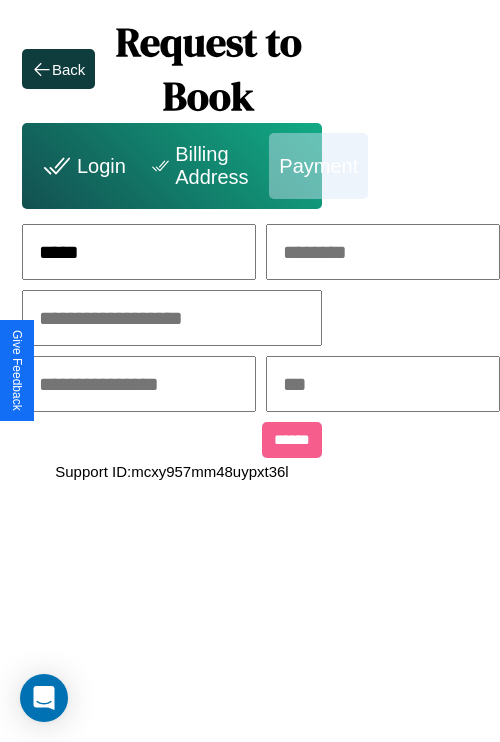 type on "*****" 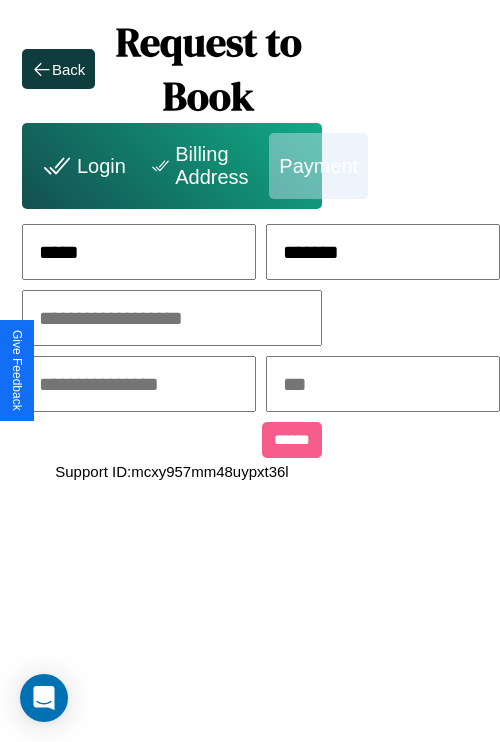 type on "*******" 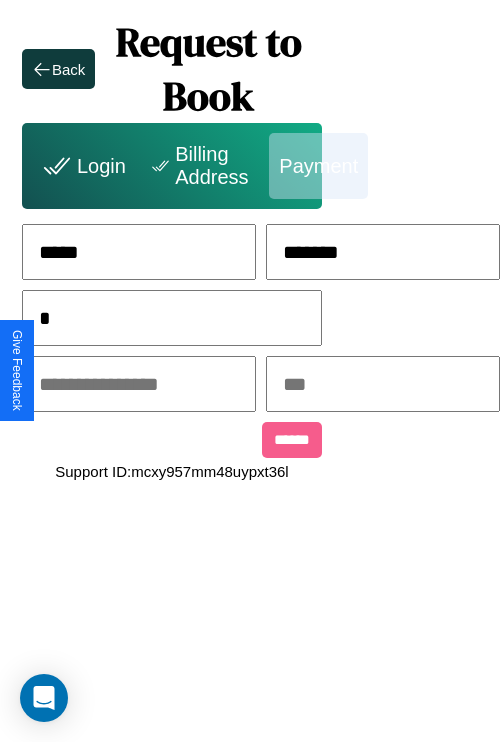 scroll, scrollTop: 0, scrollLeft: 128, axis: horizontal 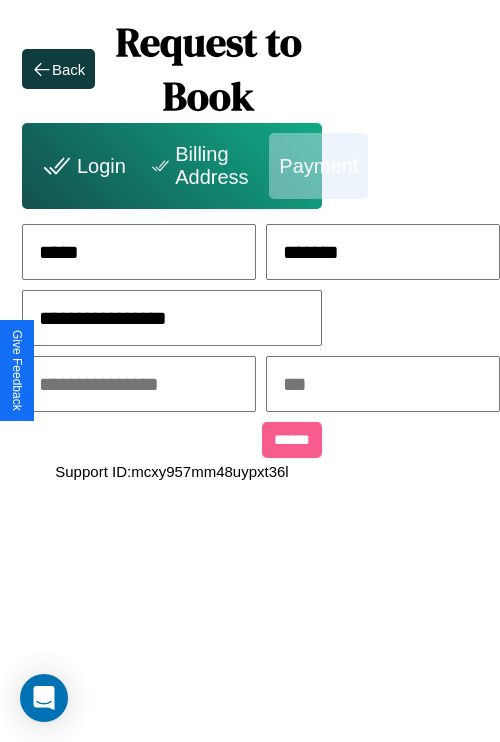 type on "**********" 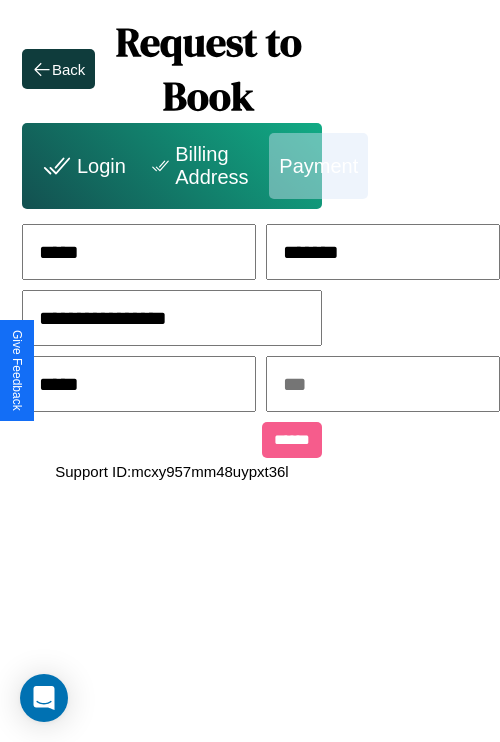 type on "*****" 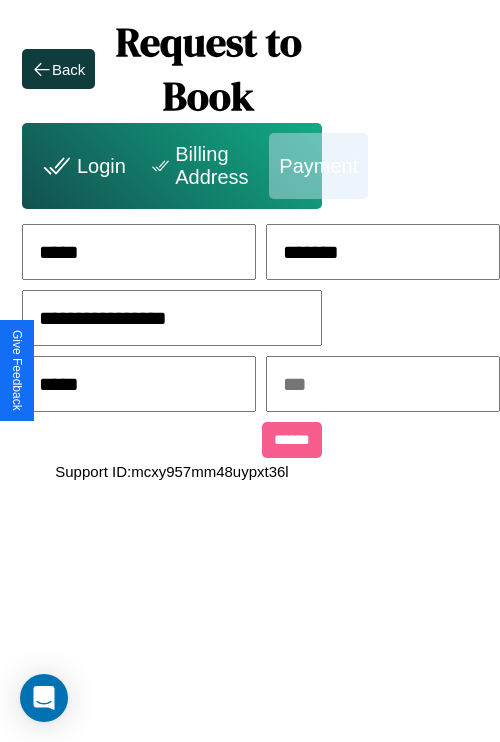 click at bounding box center [383, 384] 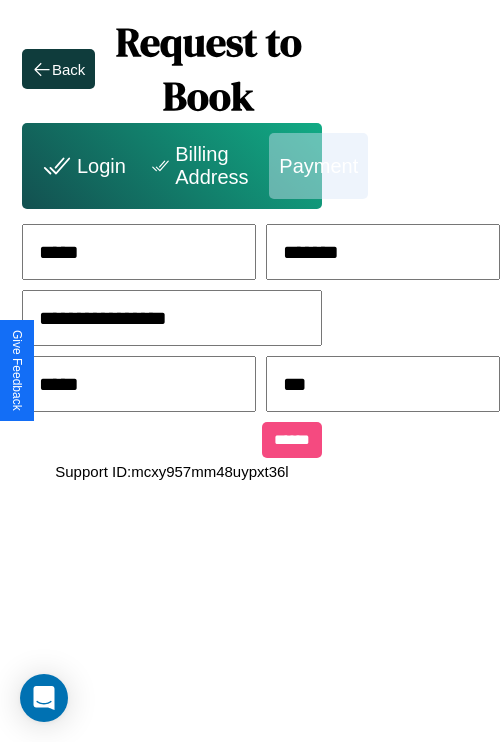 type on "***" 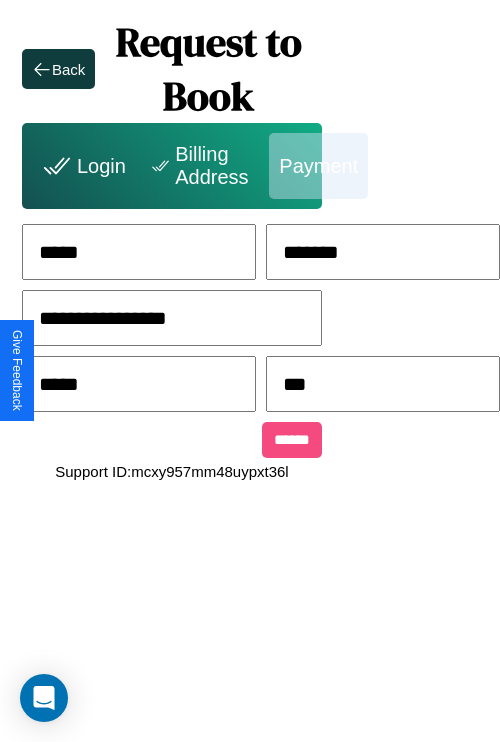 click on "******" at bounding box center [292, 440] 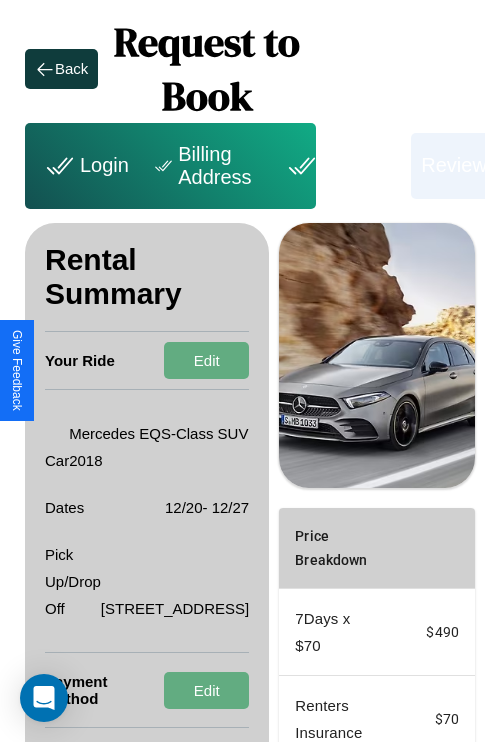 scroll, scrollTop: 301, scrollLeft: 72, axis: both 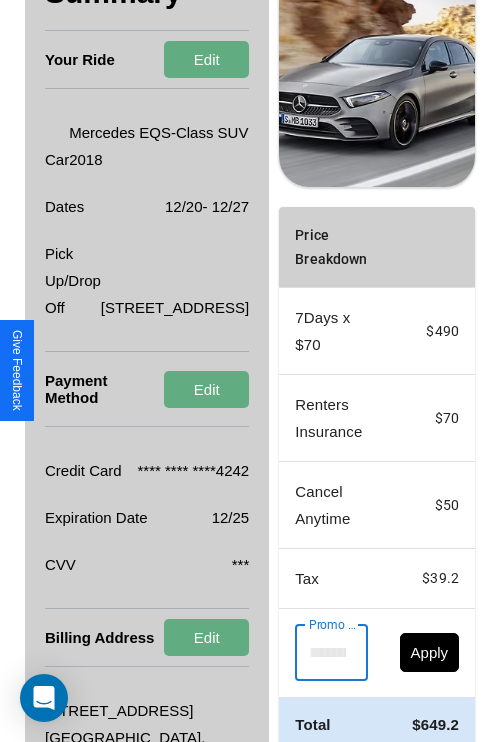 click on "Promo Code" at bounding box center [320, 653] 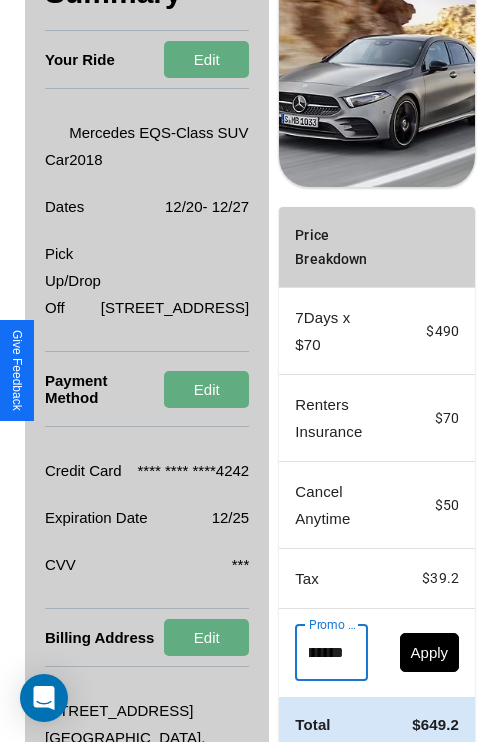 scroll, scrollTop: 0, scrollLeft: 71, axis: horizontal 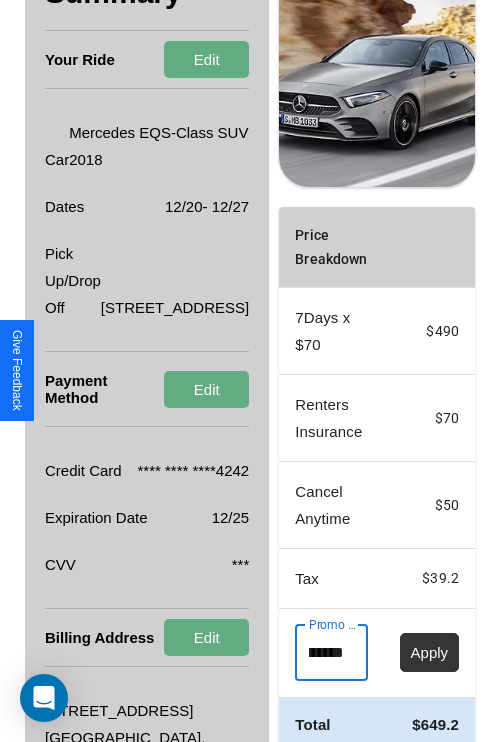 type on "**********" 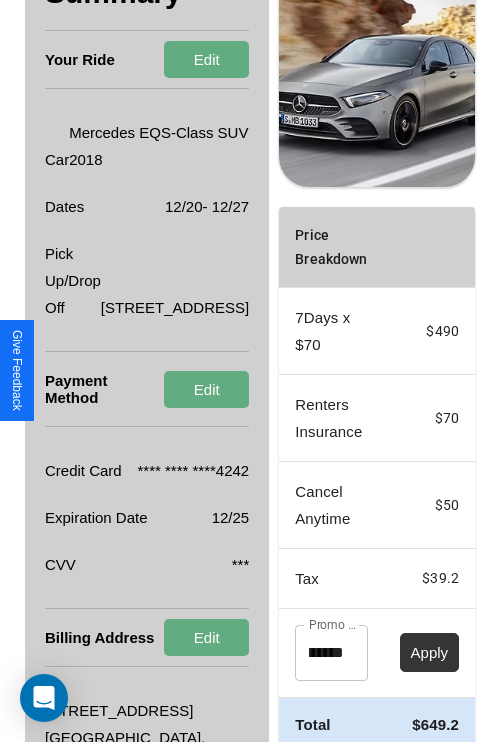 scroll, scrollTop: 0, scrollLeft: 0, axis: both 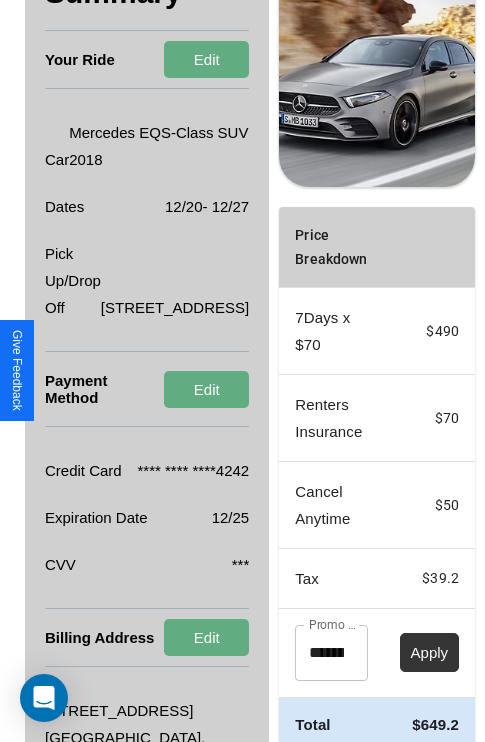 click on "Apply" at bounding box center (430, 652) 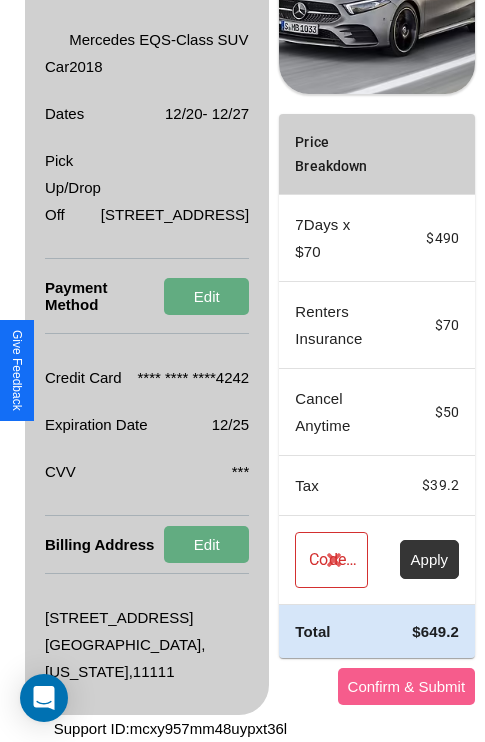 scroll, scrollTop: 455, scrollLeft: 72, axis: both 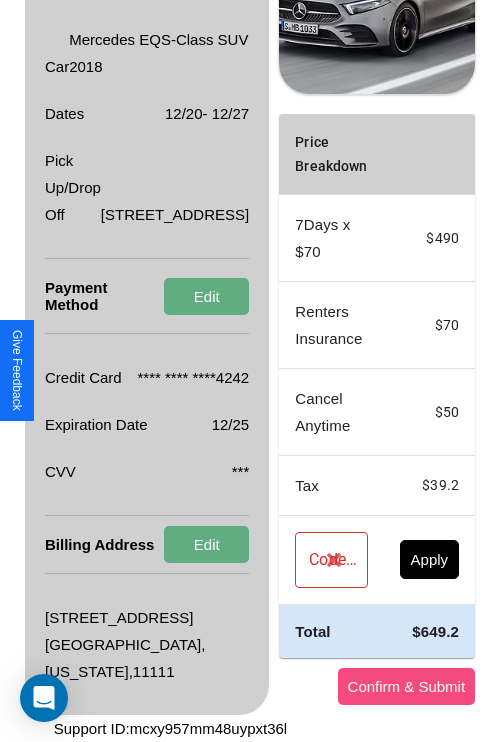 click on "Confirm & Submit" at bounding box center (407, 686) 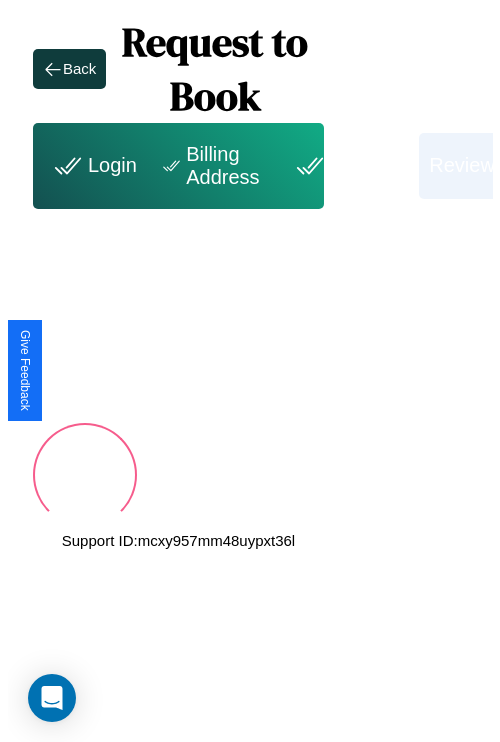 scroll, scrollTop: 0, scrollLeft: 72, axis: horizontal 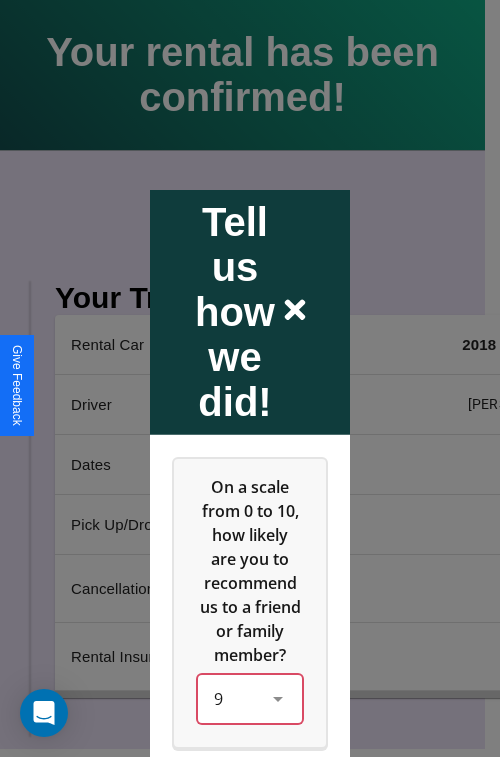 click on "9" at bounding box center (250, 698) 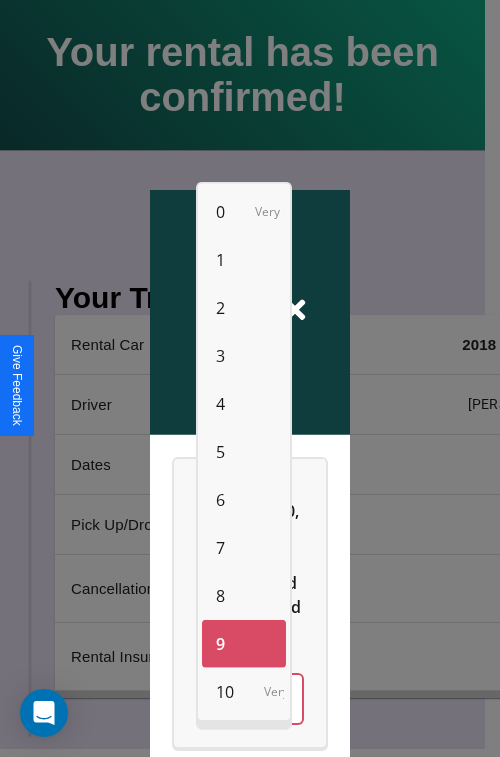 click on "0" at bounding box center [220, 212] 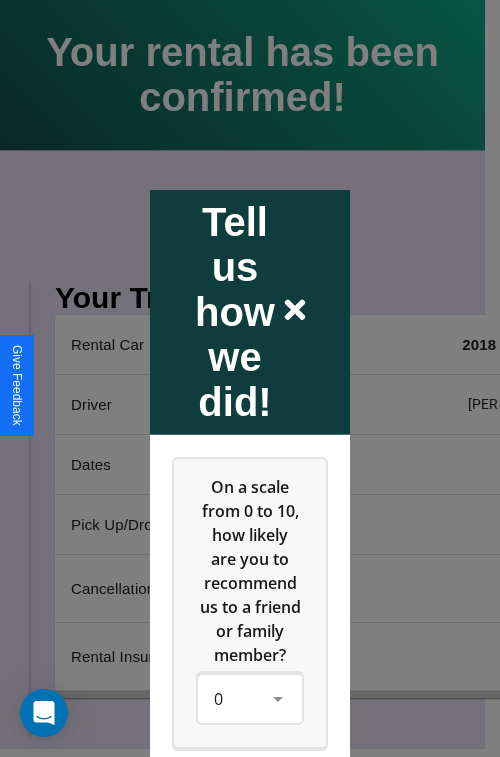 scroll, scrollTop: 334, scrollLeft: 0, axis: vertical 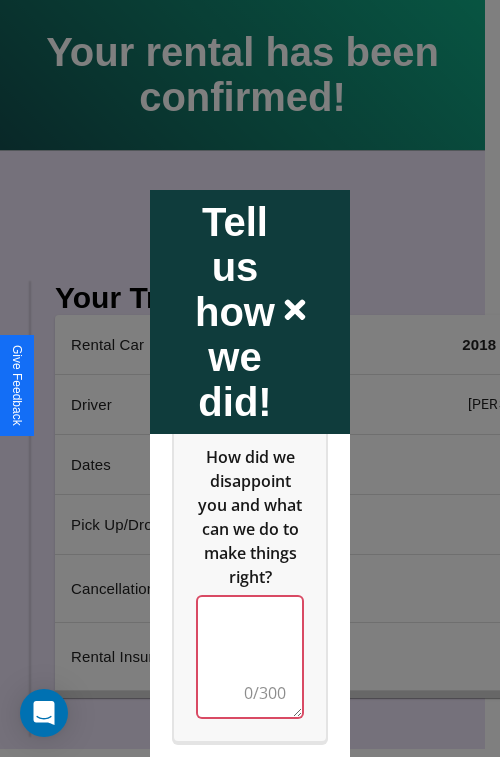 click at bounding box center [250, 656] 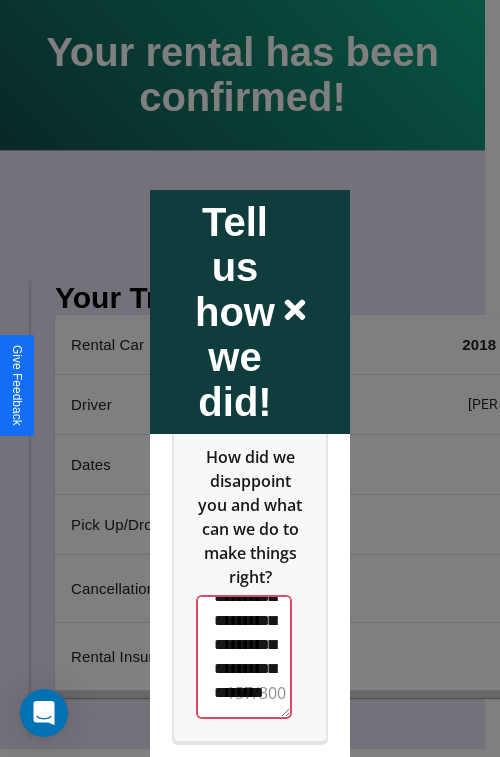 scroll, scrollTop: 660, scrollLeft: 0, axis: vertical 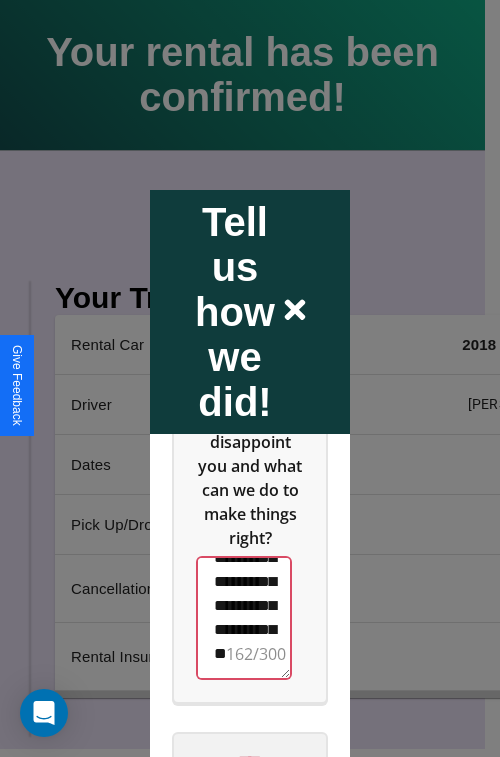 type on "**********" 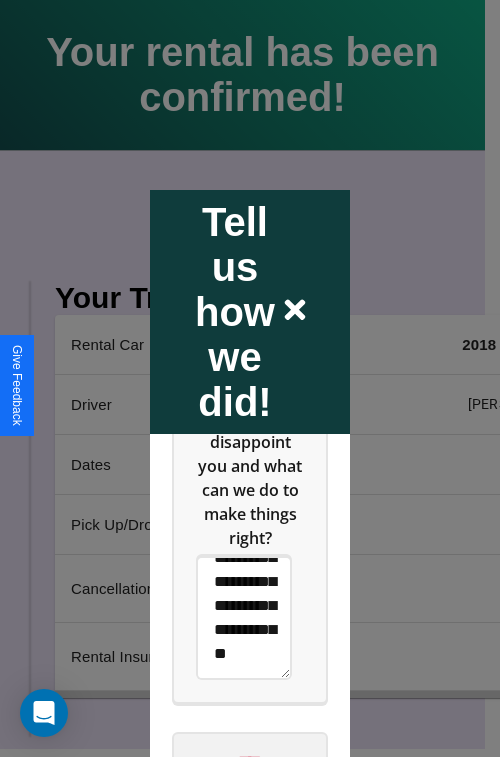 click on "****" at bounding box center (250, 761) 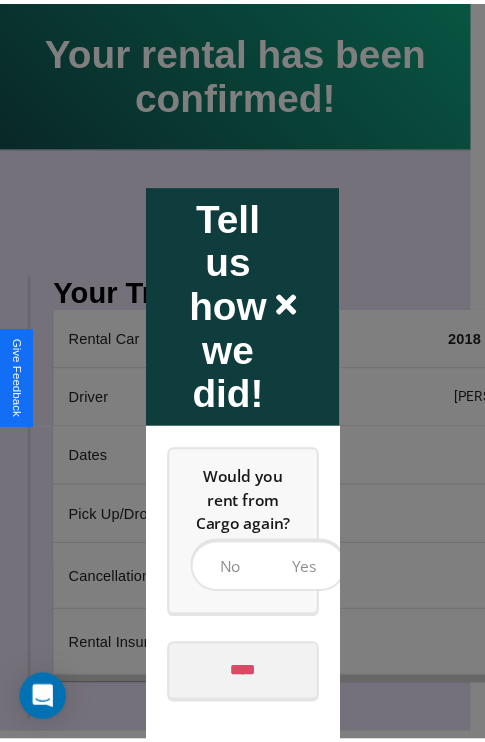 scroll, scrollTop: 0, scrollLeft: 0, axis: both 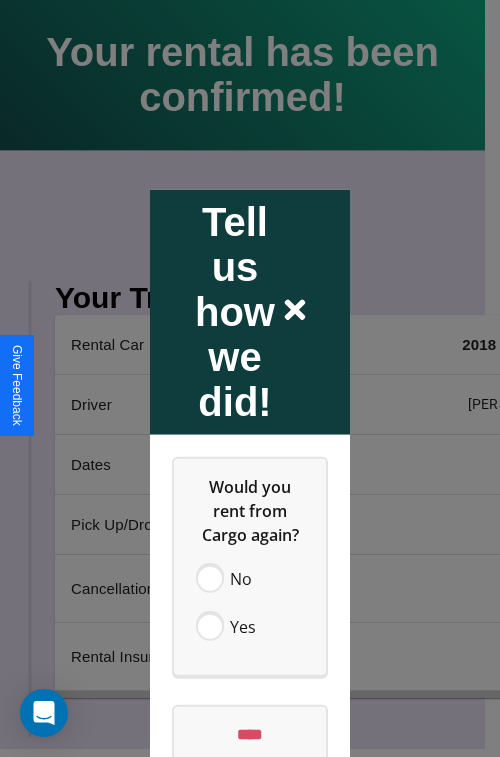 click at bounding box center (250, 378) 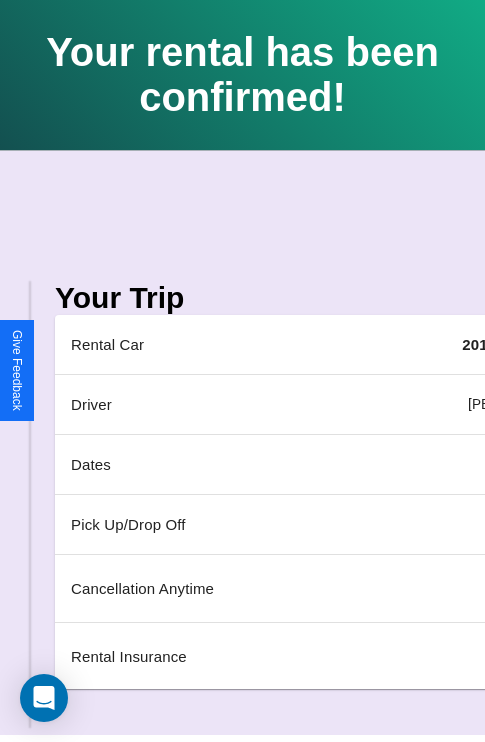 scroll, scrollTop: 0, scrollLeft: 235, axis: horizontal 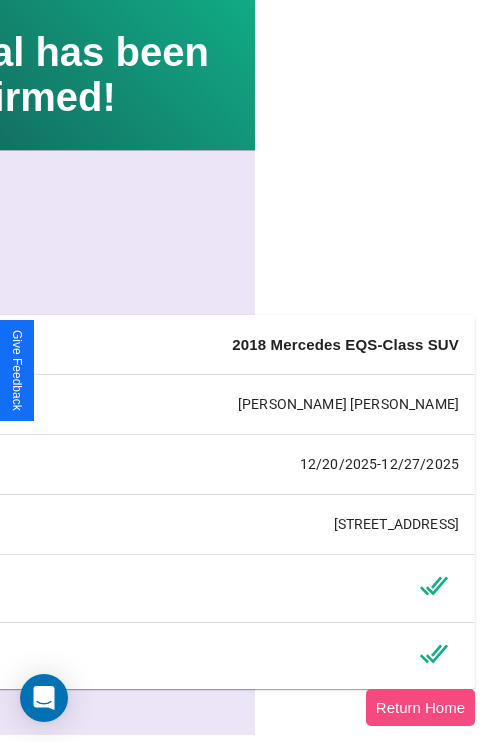 click on "Return Home" at bounding box center [420, 707] 